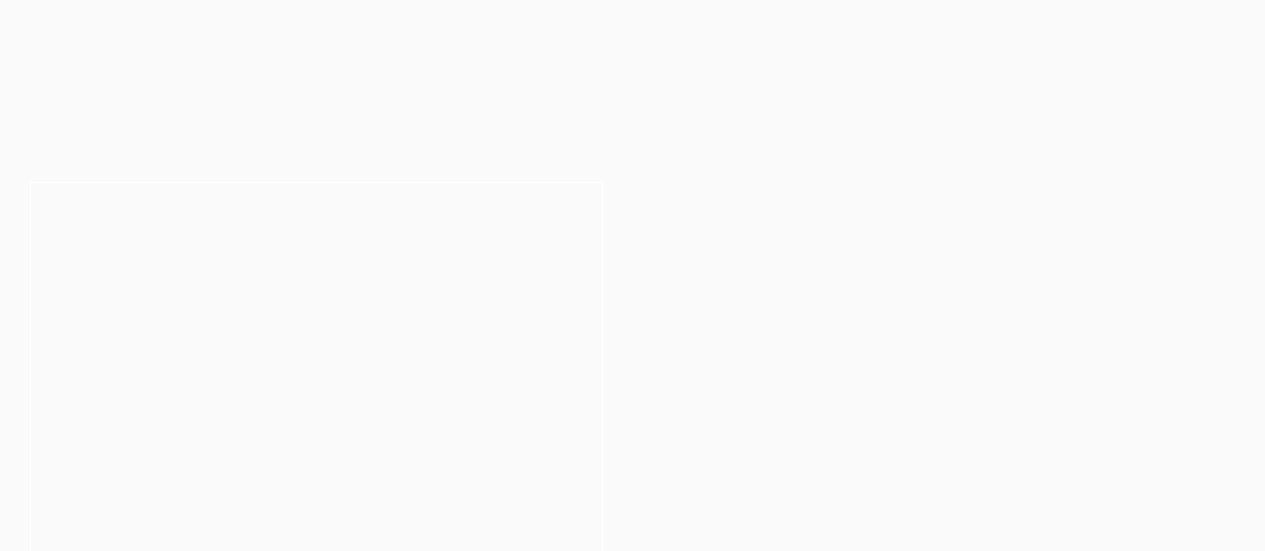 scroll, scrollTop: 0, scrollLeft: 0, axis: both 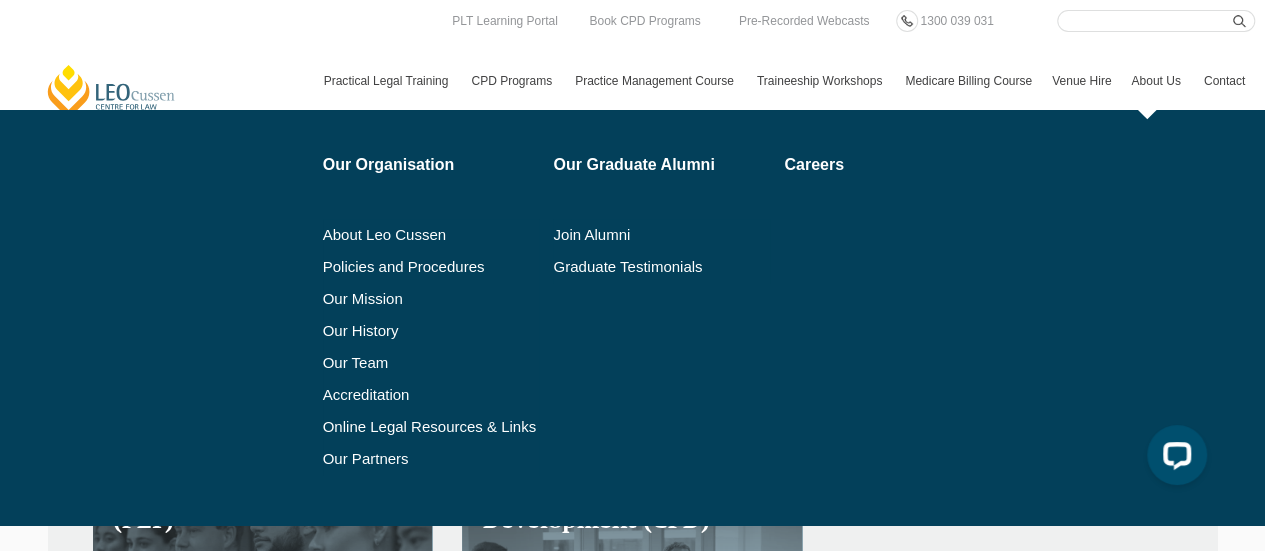 click on "About Us" at bounding box center (1157, 81) 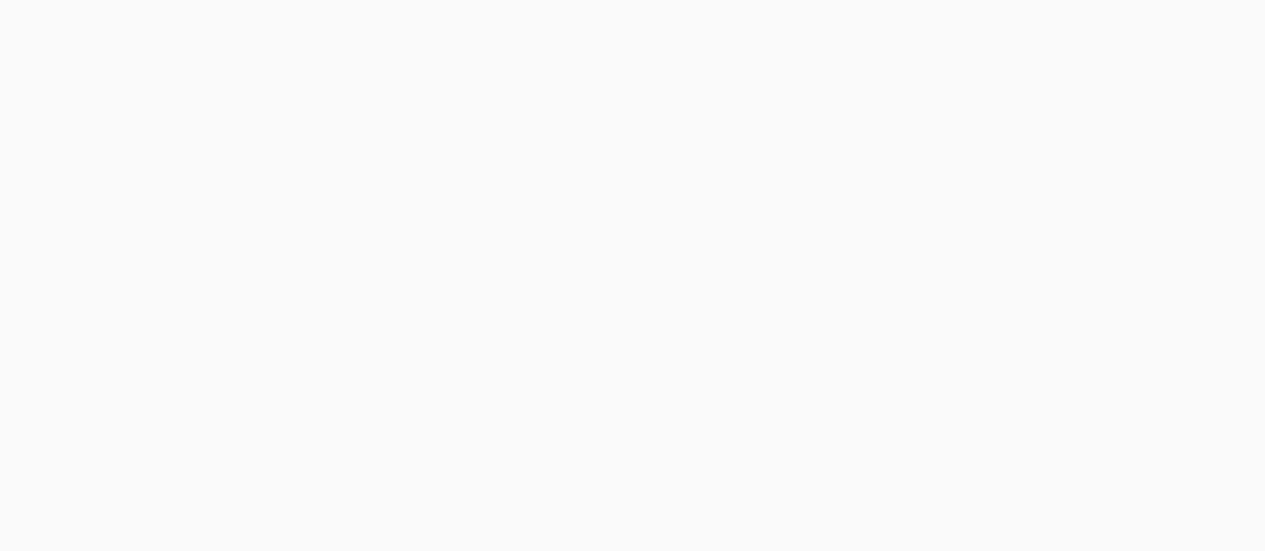 scroll, scrollTop: 0, scrollLeft: 0, axis: both 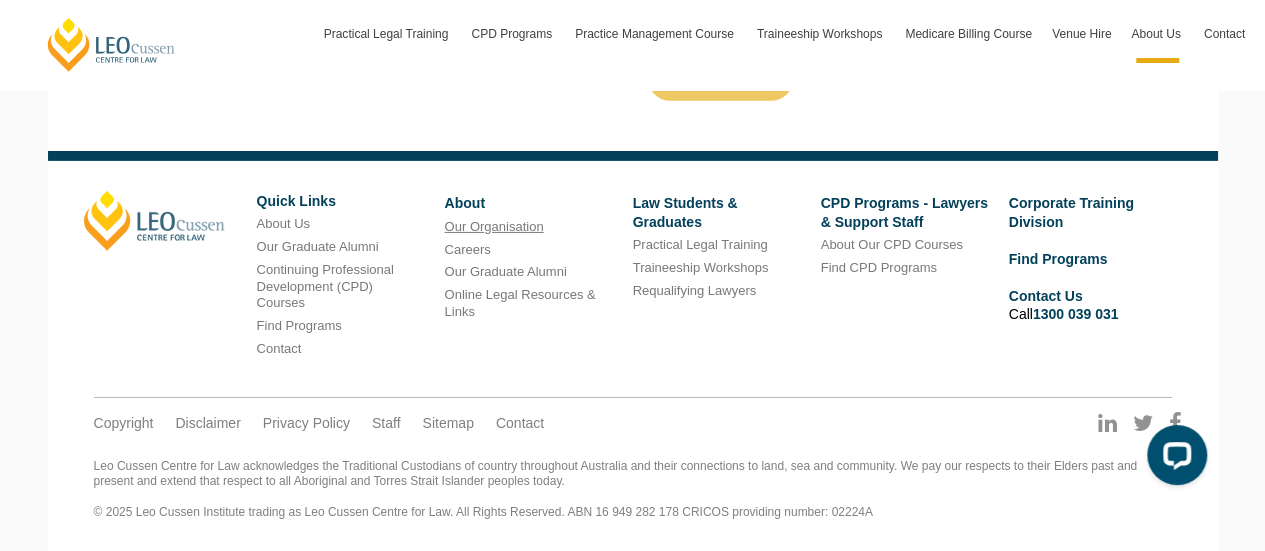 click on "Our Organisation" at bounding box center (494, 226) 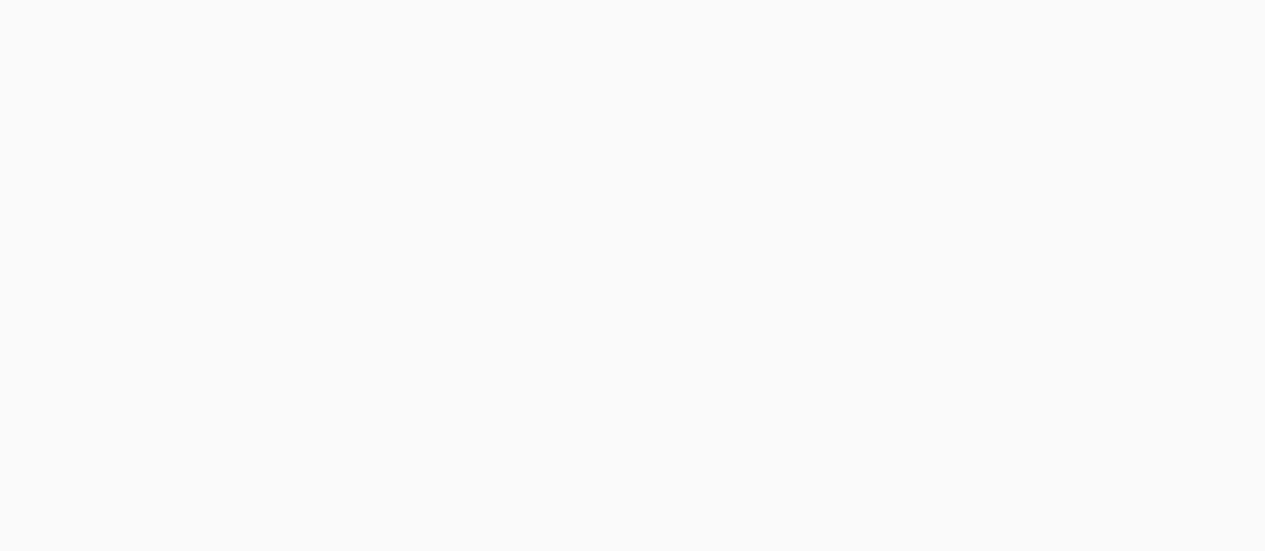 scroll, scrollTop: 0, scrollLeft: 0, axis: both 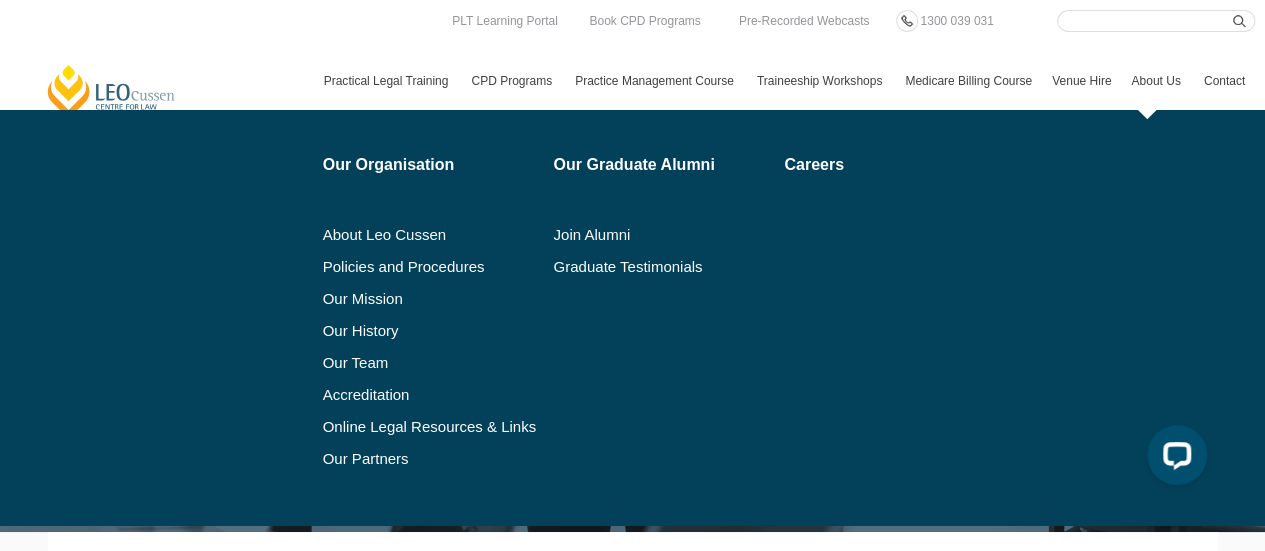 click on "About Us" at bounding box center [1157, 81] 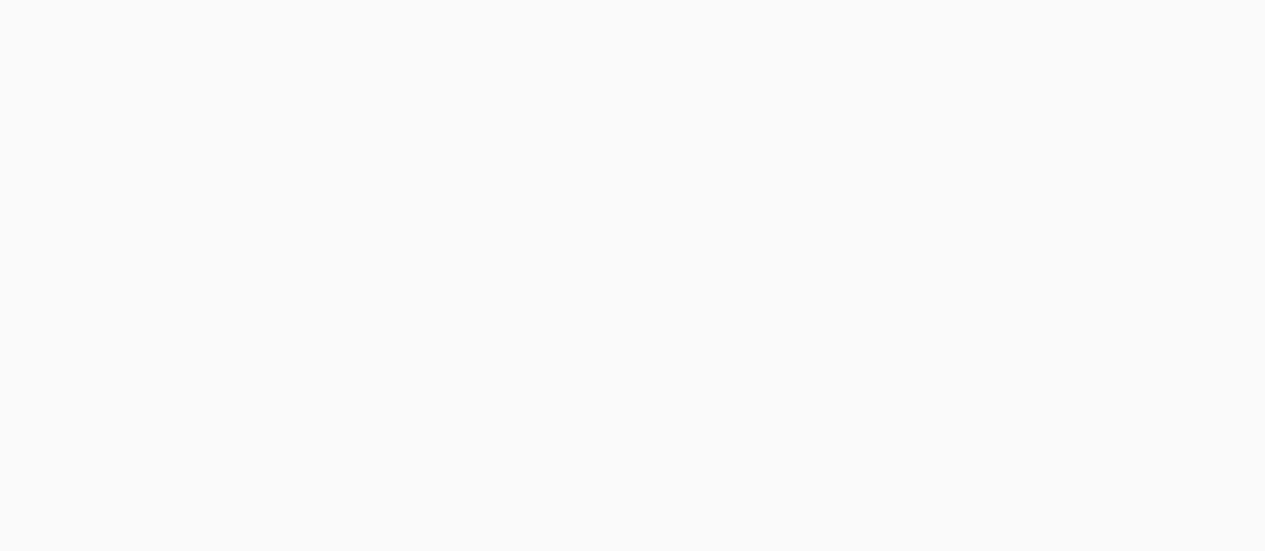 scroll, scrollTop: 0, scrollLeft: 0, axis: both 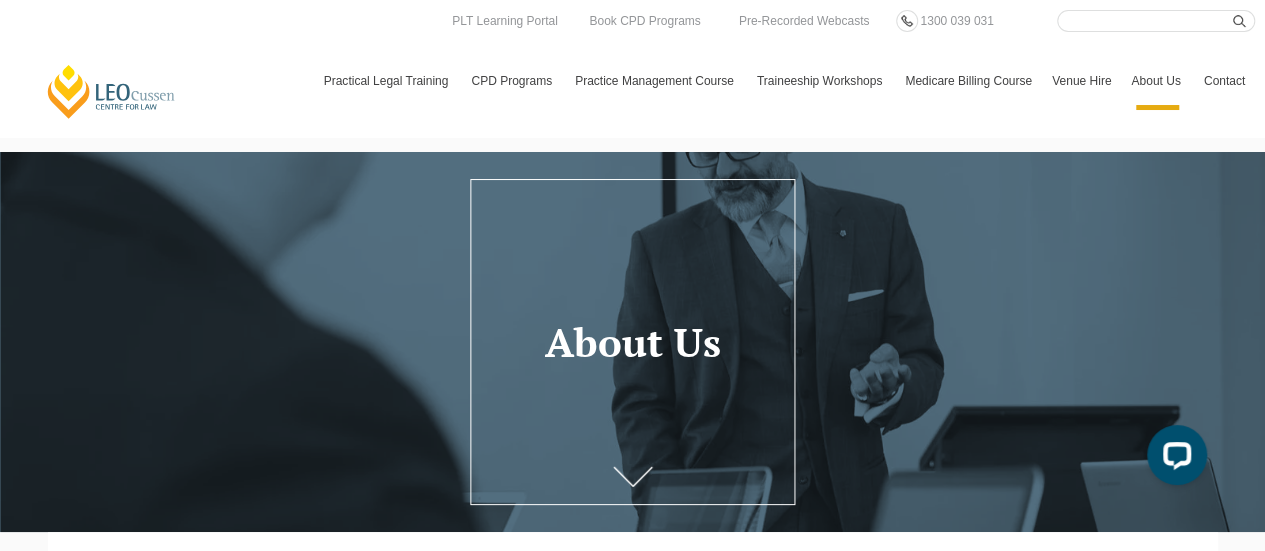 click 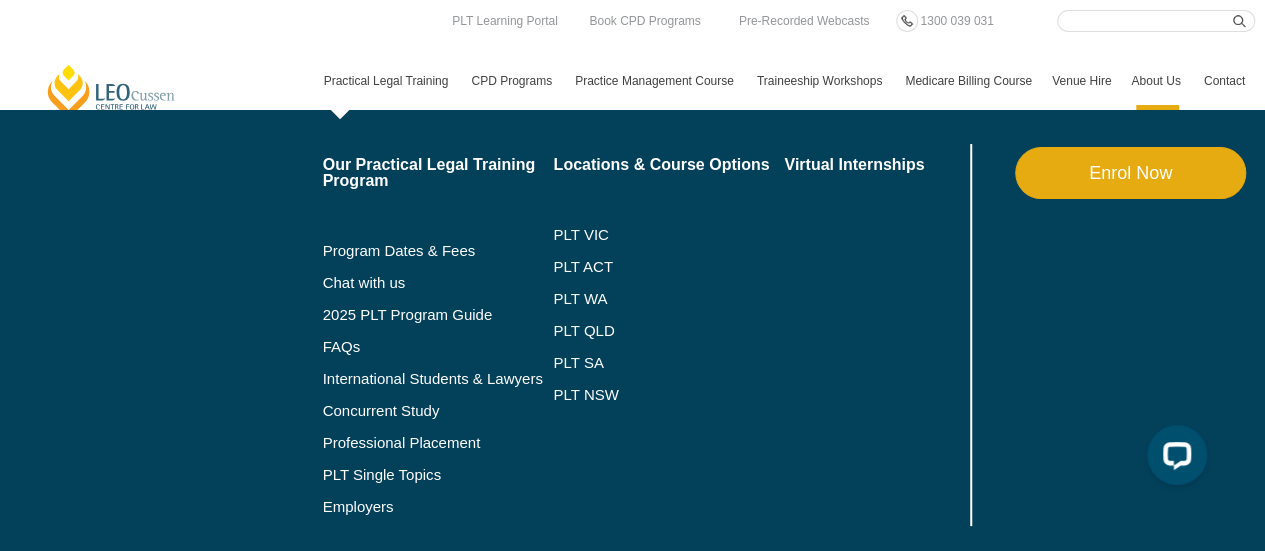 click on "Practical Legal Training" at bounding box center [388, 81] 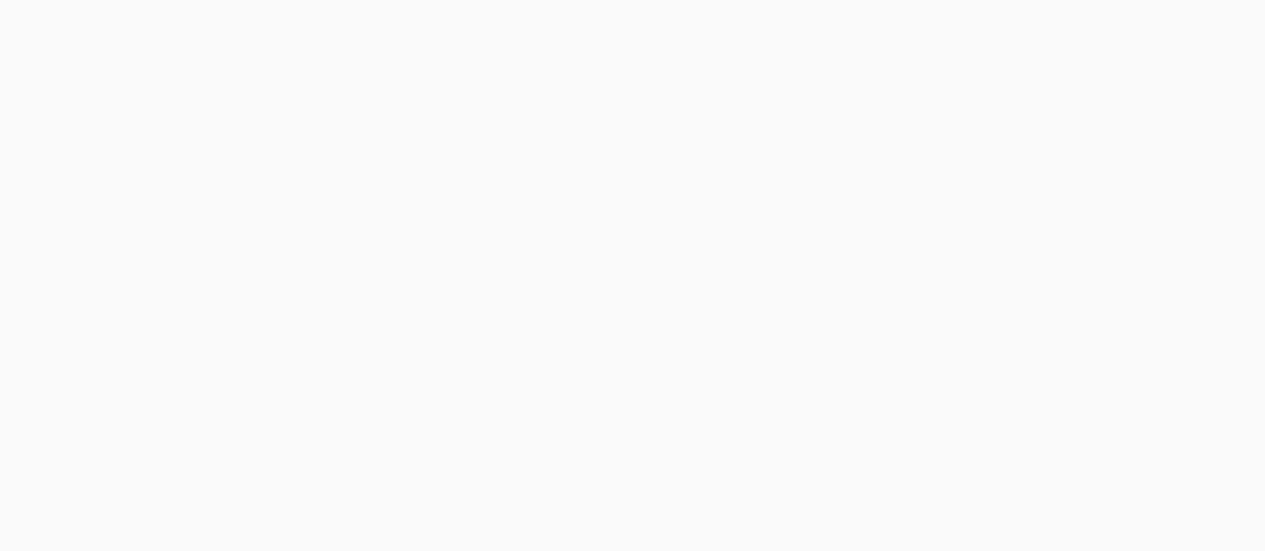scroll, scrollTop: 0, scrollLeft: 0, axis: both 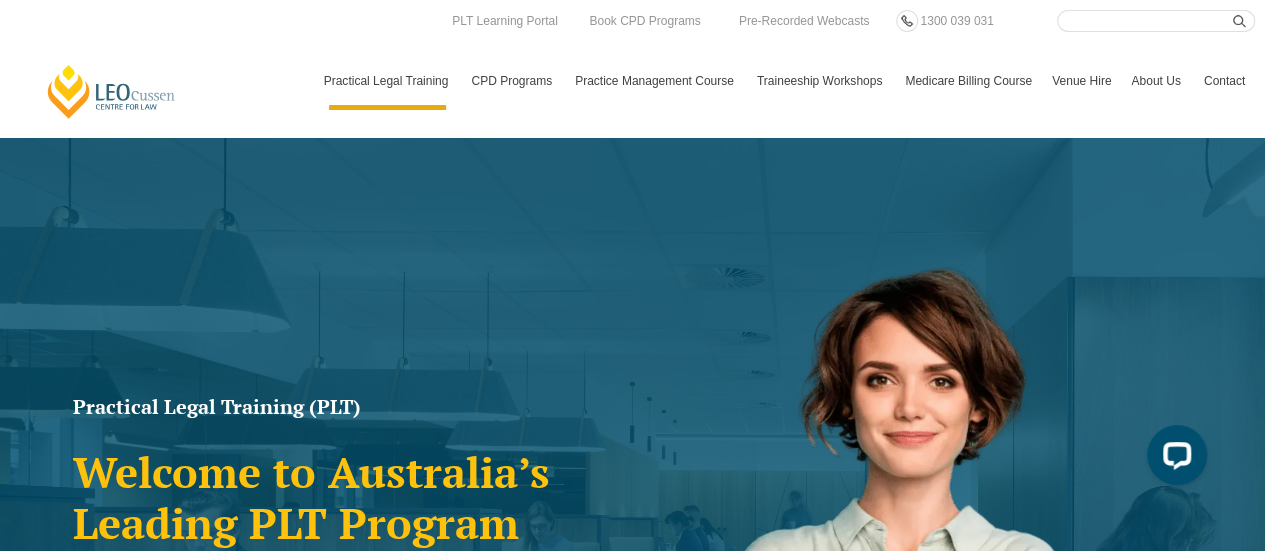 click on "Leo Cussen Centre for Law" at bounding box center (111, 91) 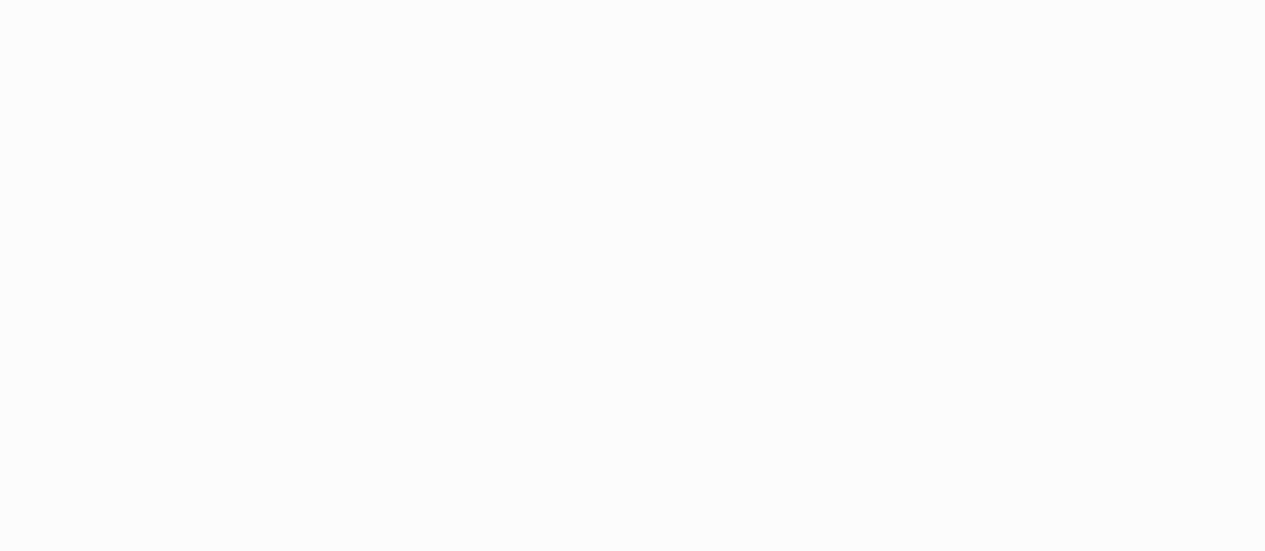 scroll, scrollTop: 0, scrollLeft: 0, axis: both 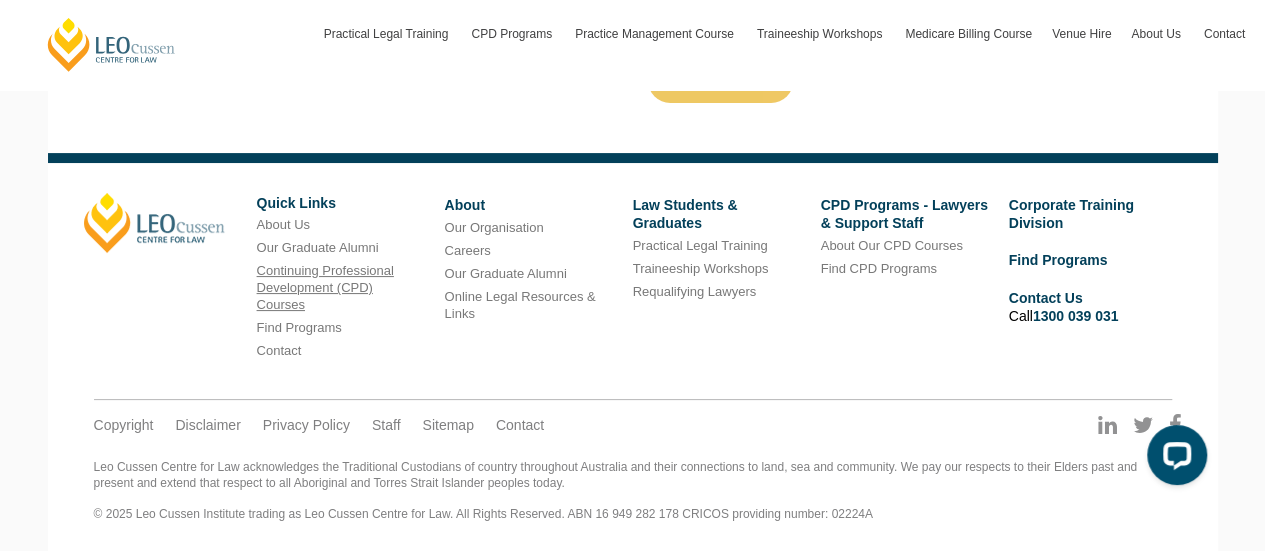 click on "Continuing Professional Development (CPD) Courses" at bounding box center (325, 287) 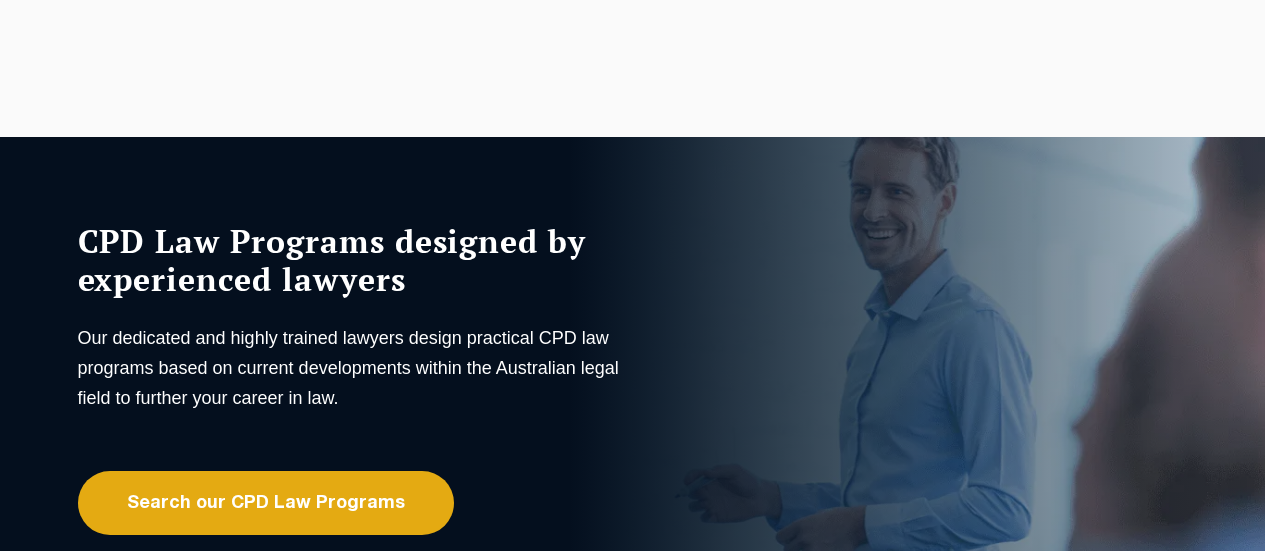 scroll, scrollTop: 356, scrollLeft: 0, axis: vertical 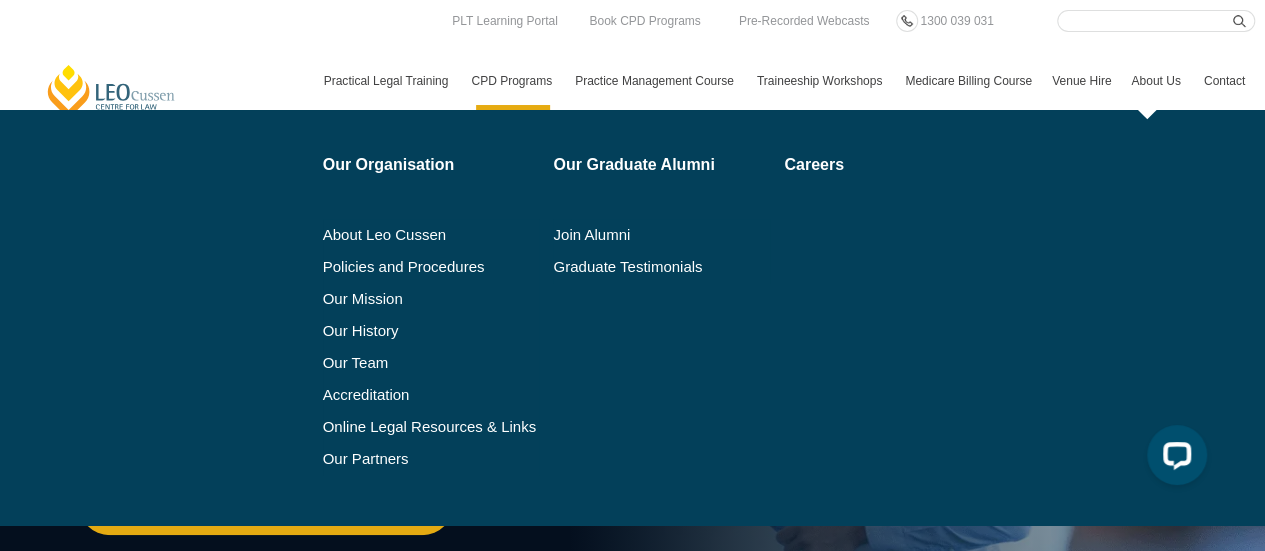 click on "About Us" at bounding box center [1157, 81] 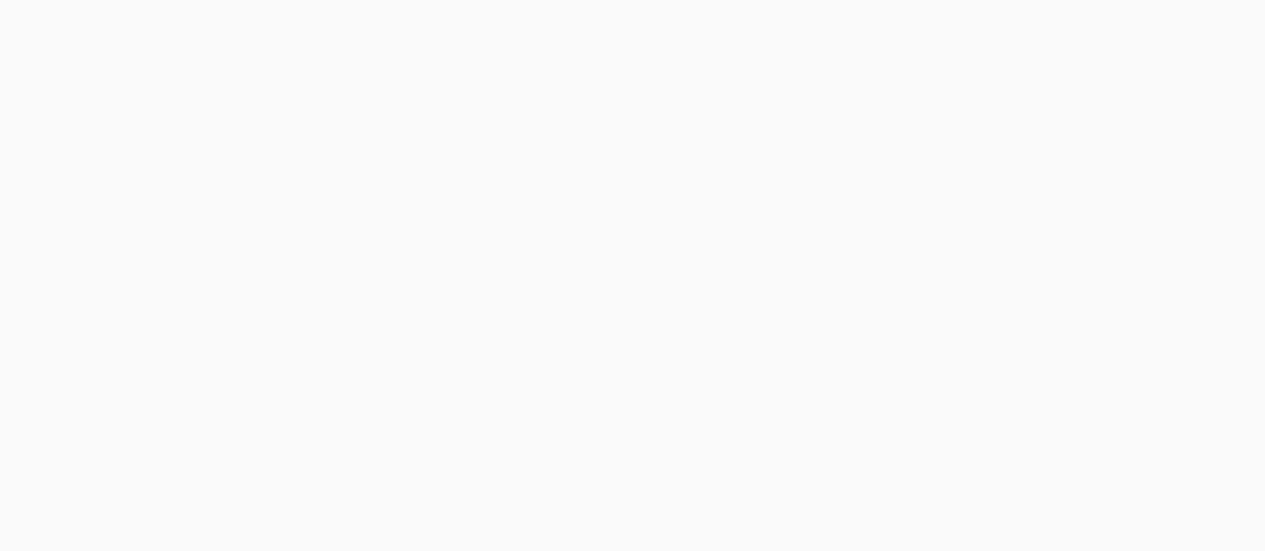 scroll, scrollTop: 0, scrollLeft: 0, axis: both 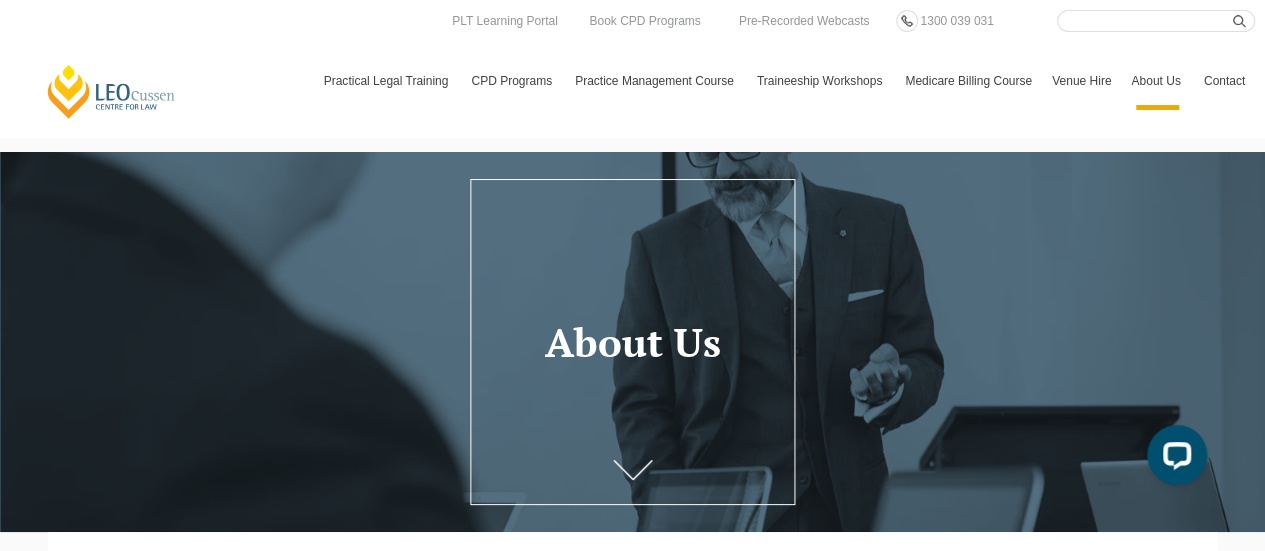 click on "Search here" at bounding box center [1156, 21] 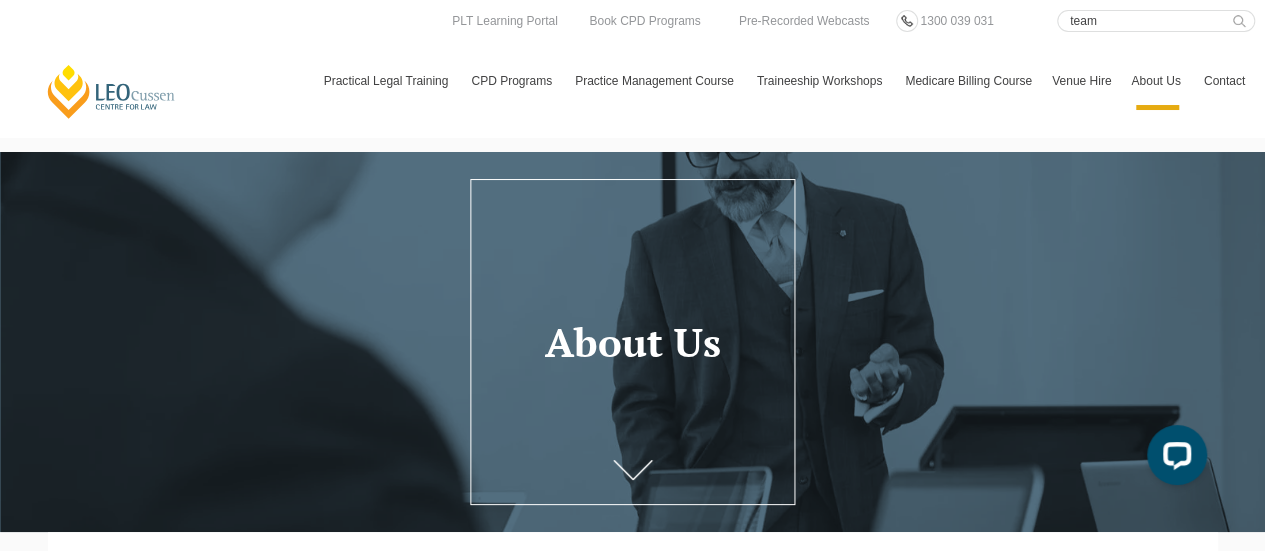 type on "team" 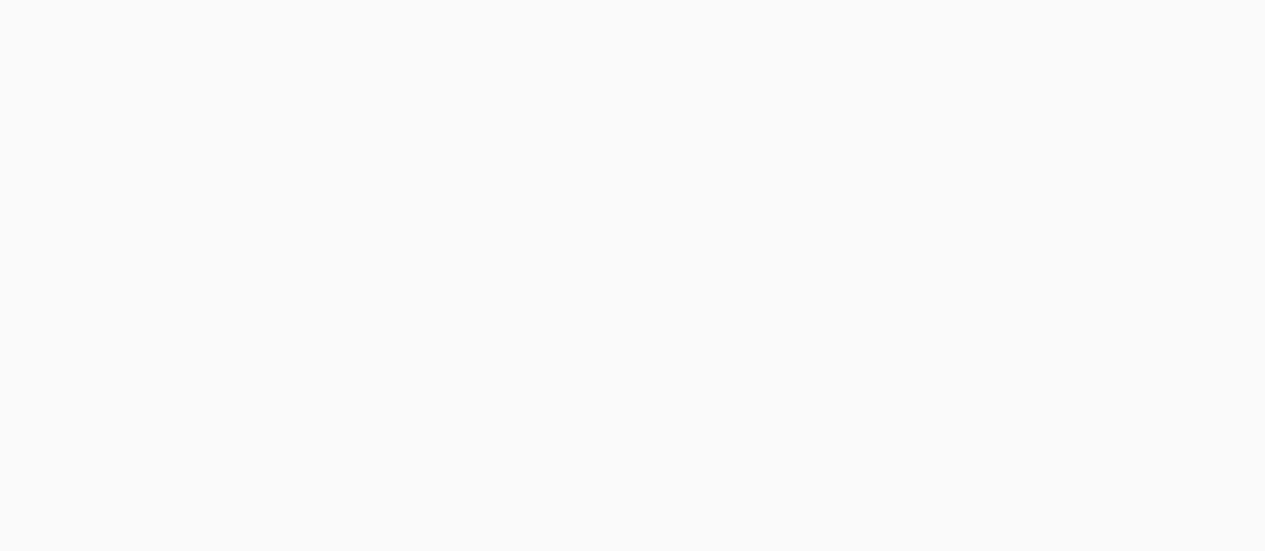 scroll, scrollTop: 0, scrollLeft: 0, axis: both 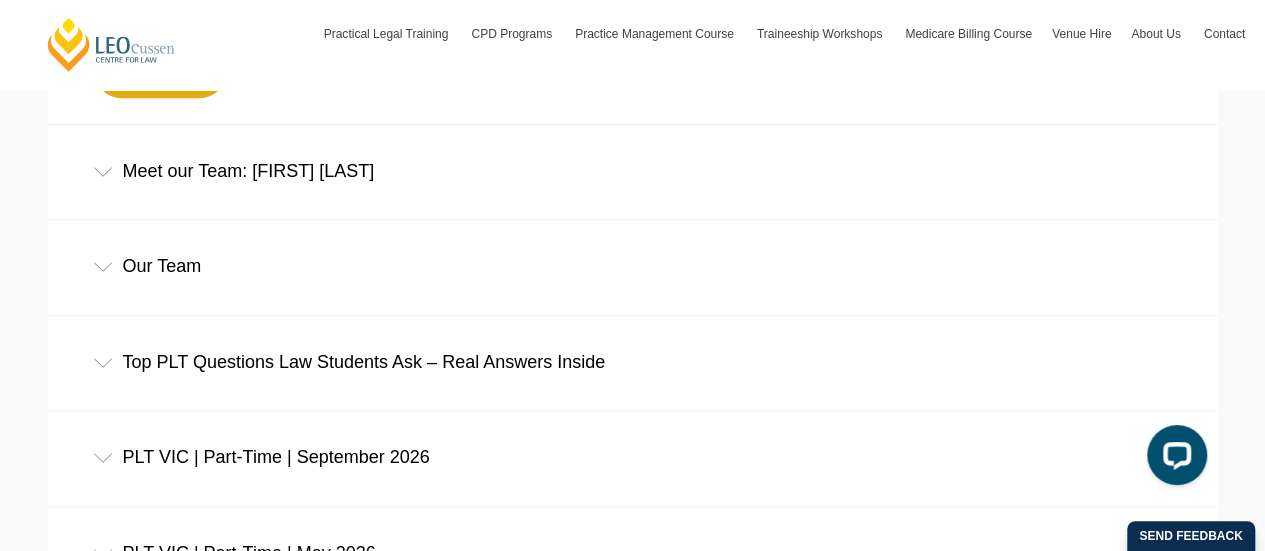 click on "Our Team" at bounding box center [633, 266] 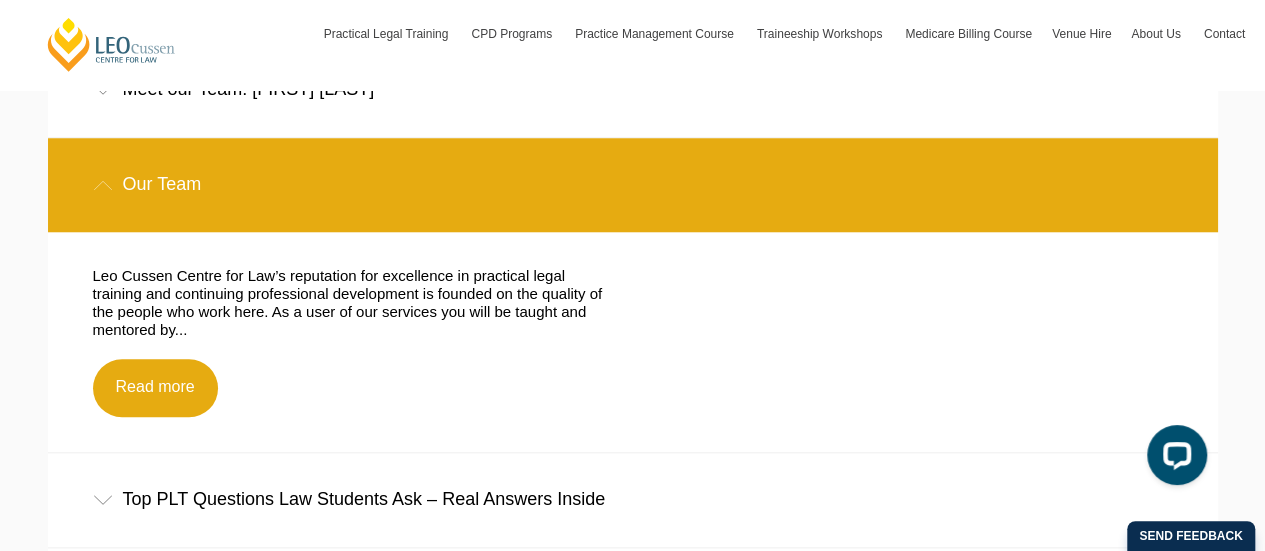 scroll, scrollTop: 838, scrollLeft: 0, axis: vertical 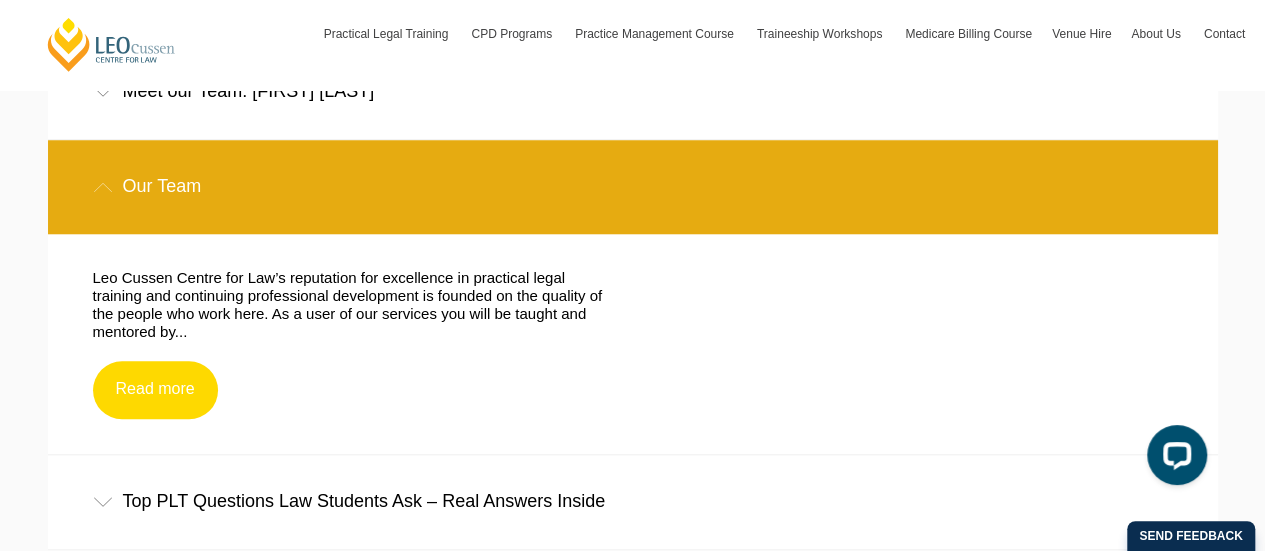 click on "Read more" at bounding box center (155, 390) 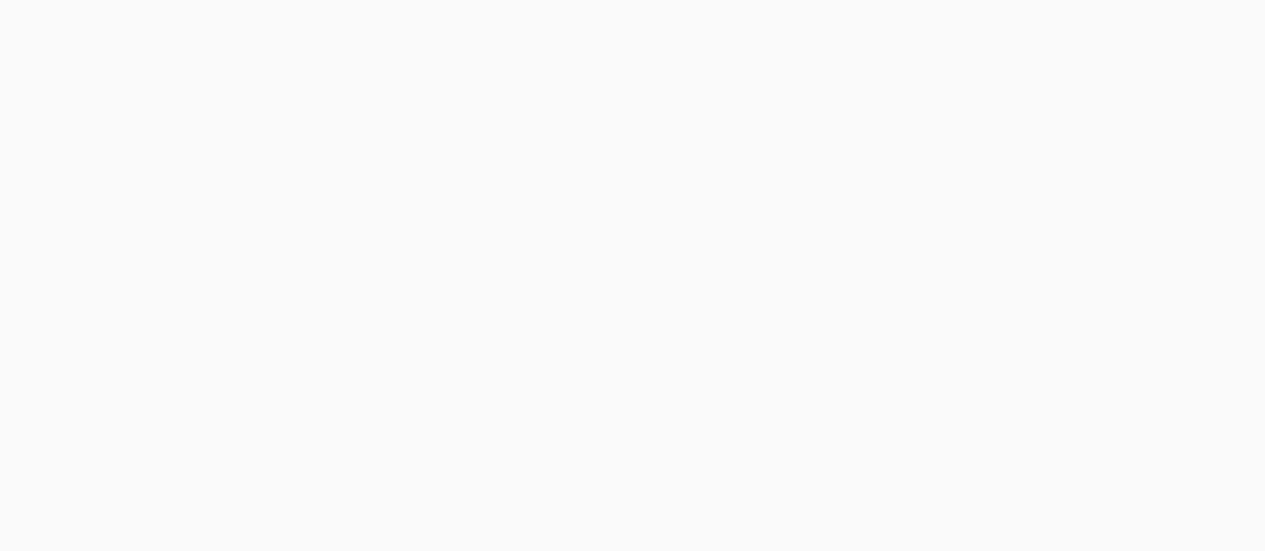 scroll, scrollTop: 0, scrollLeft: 0, axis: both 